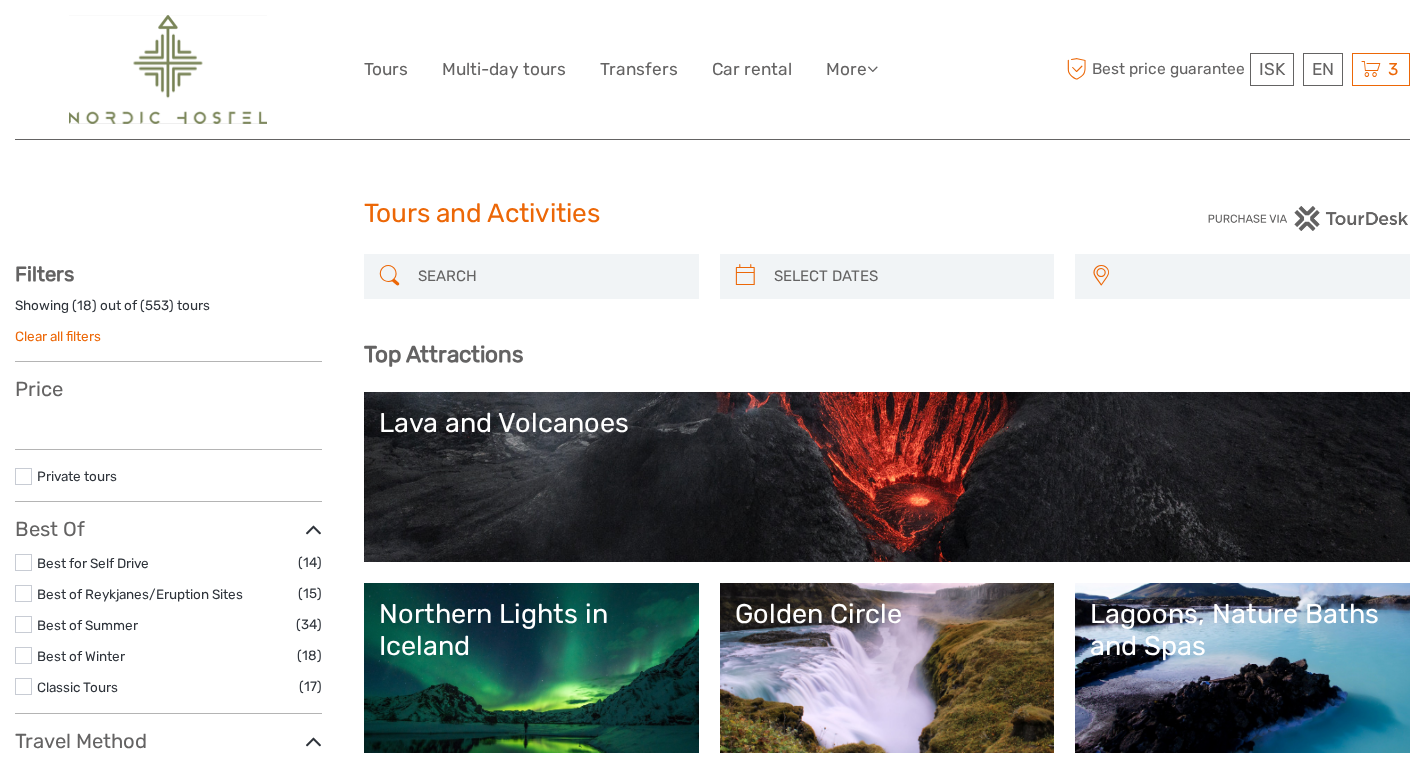 select 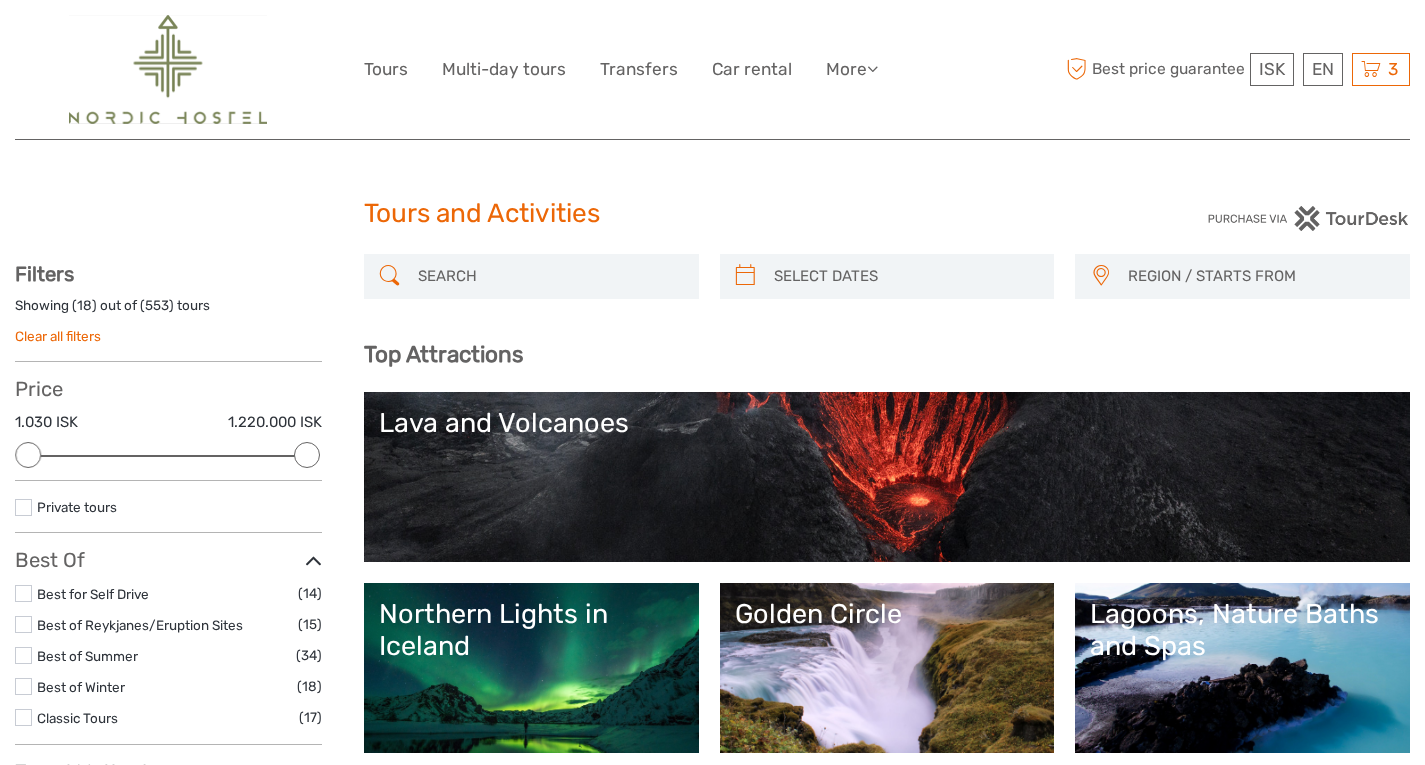 scroll, scrollTop: 0, scrollLeft: 0, axis: both 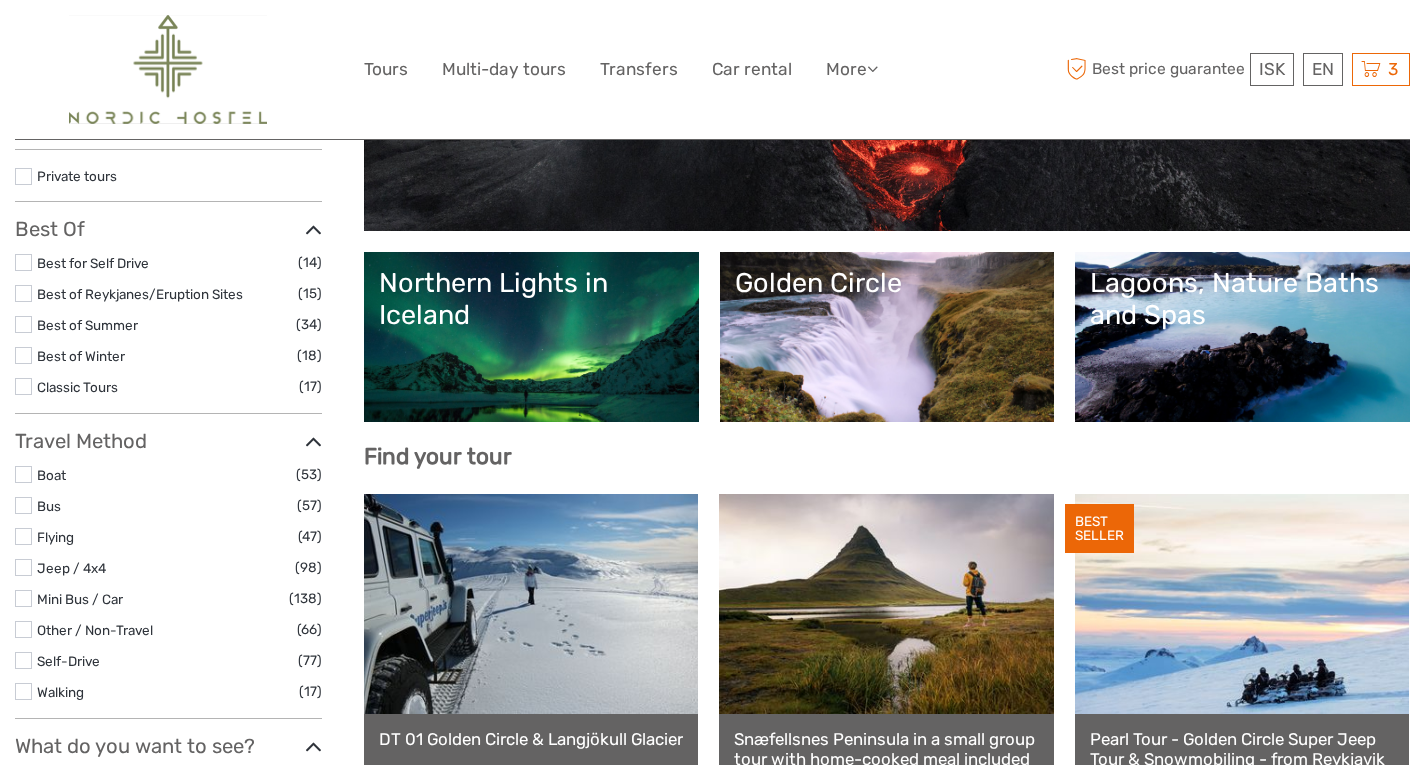 click on "Northern Lights in Iceland" at bounding box center [531, 299] 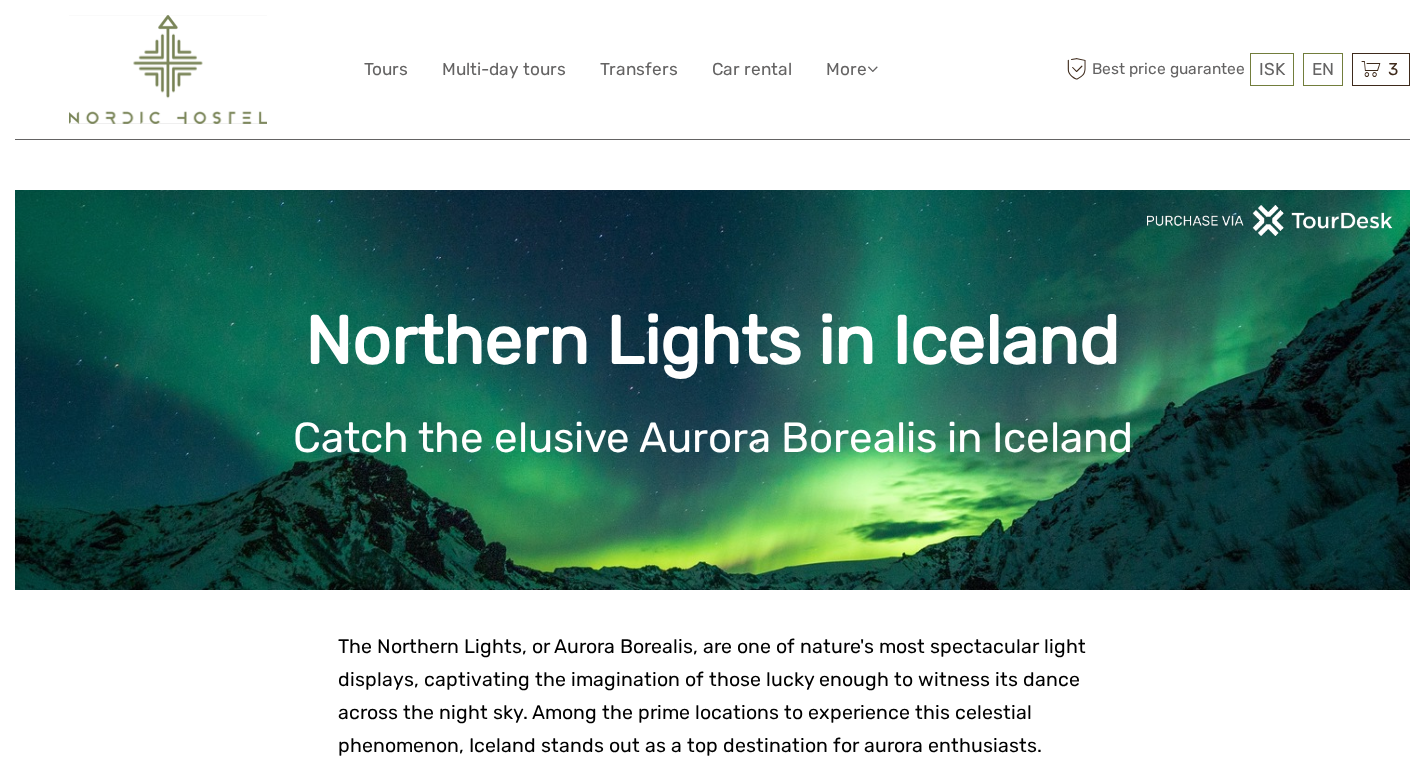 scroll, scrollTop: 0, scrollLeft: 0, axis: both 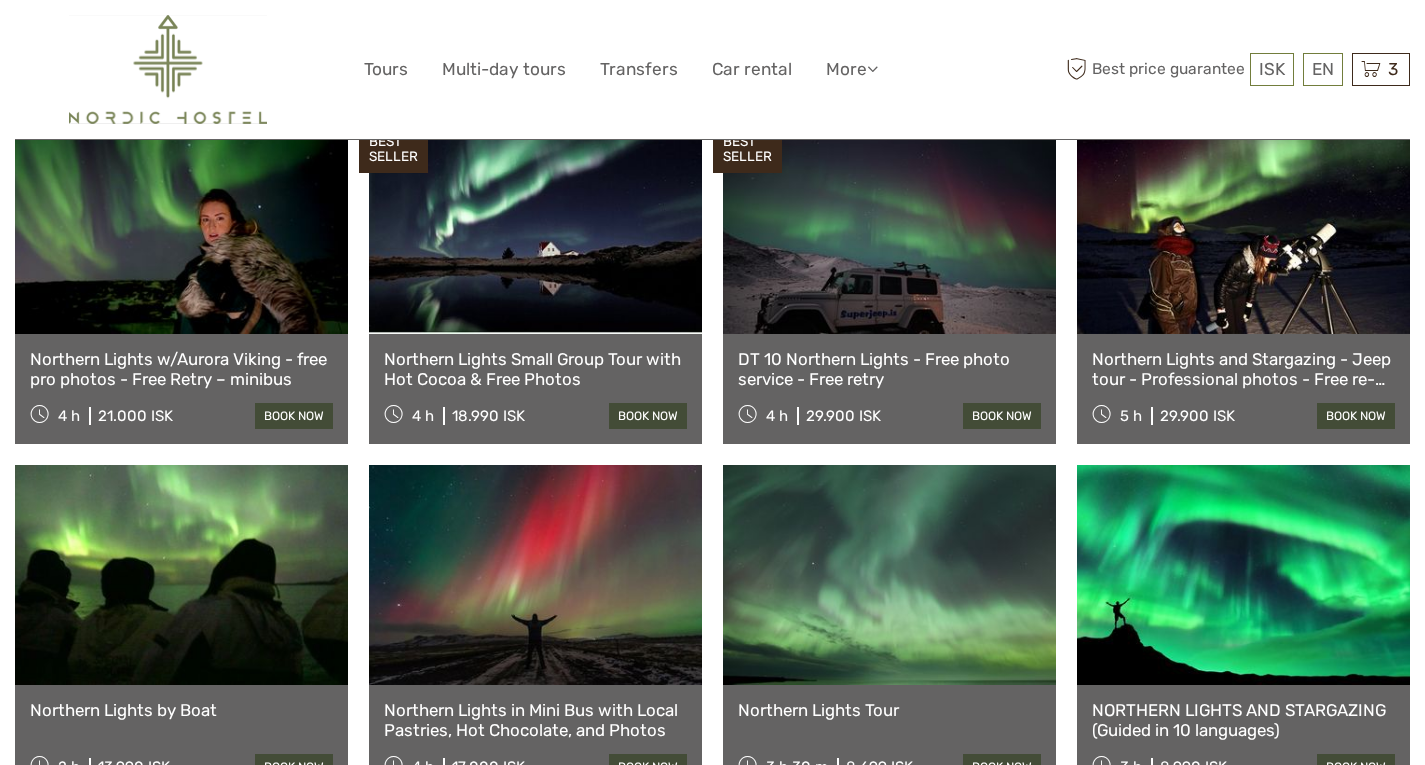 click on "Northern Lights Small Group Tour with Hot Cocoa & Free Photos" at bounding box center [535, 369] 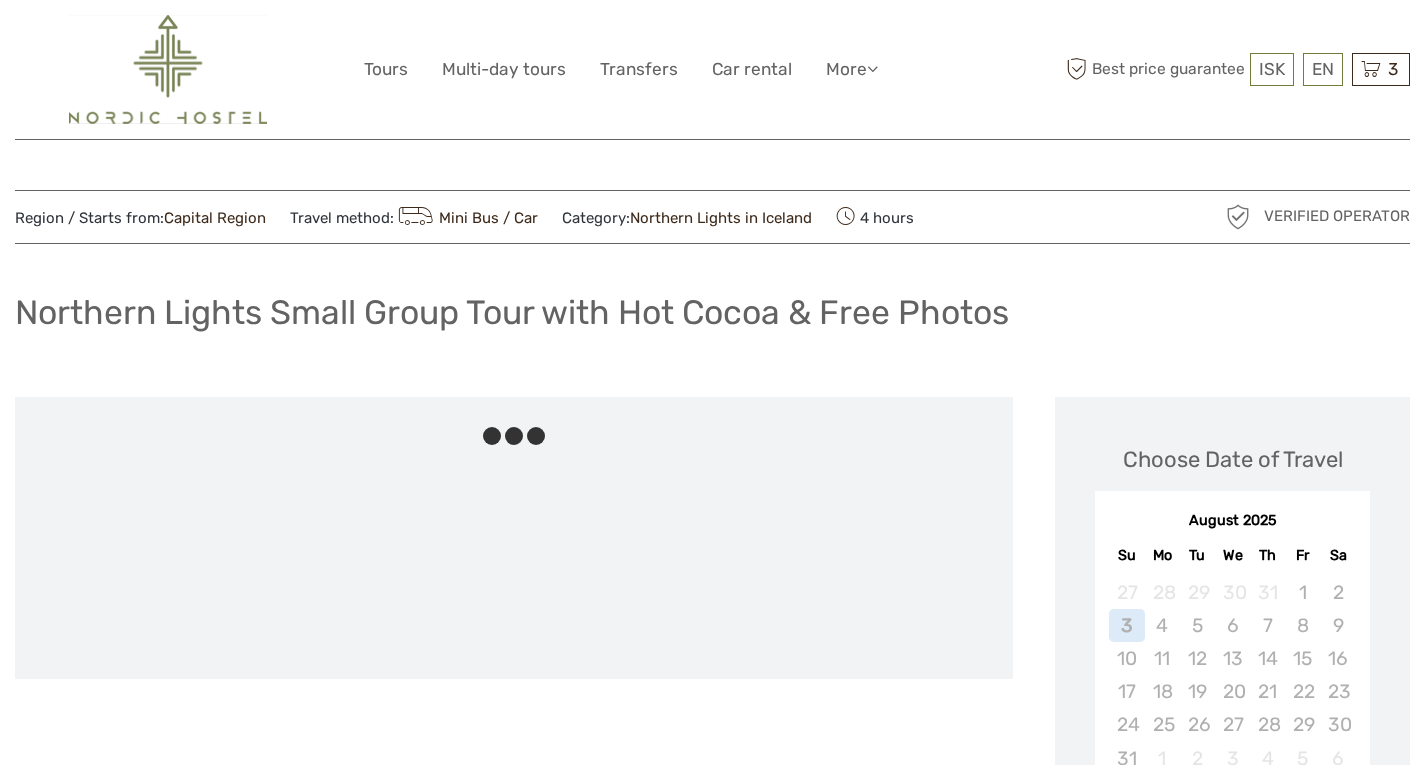 scroll, scrollTop: 0, scrollLeft: 0, axis: both 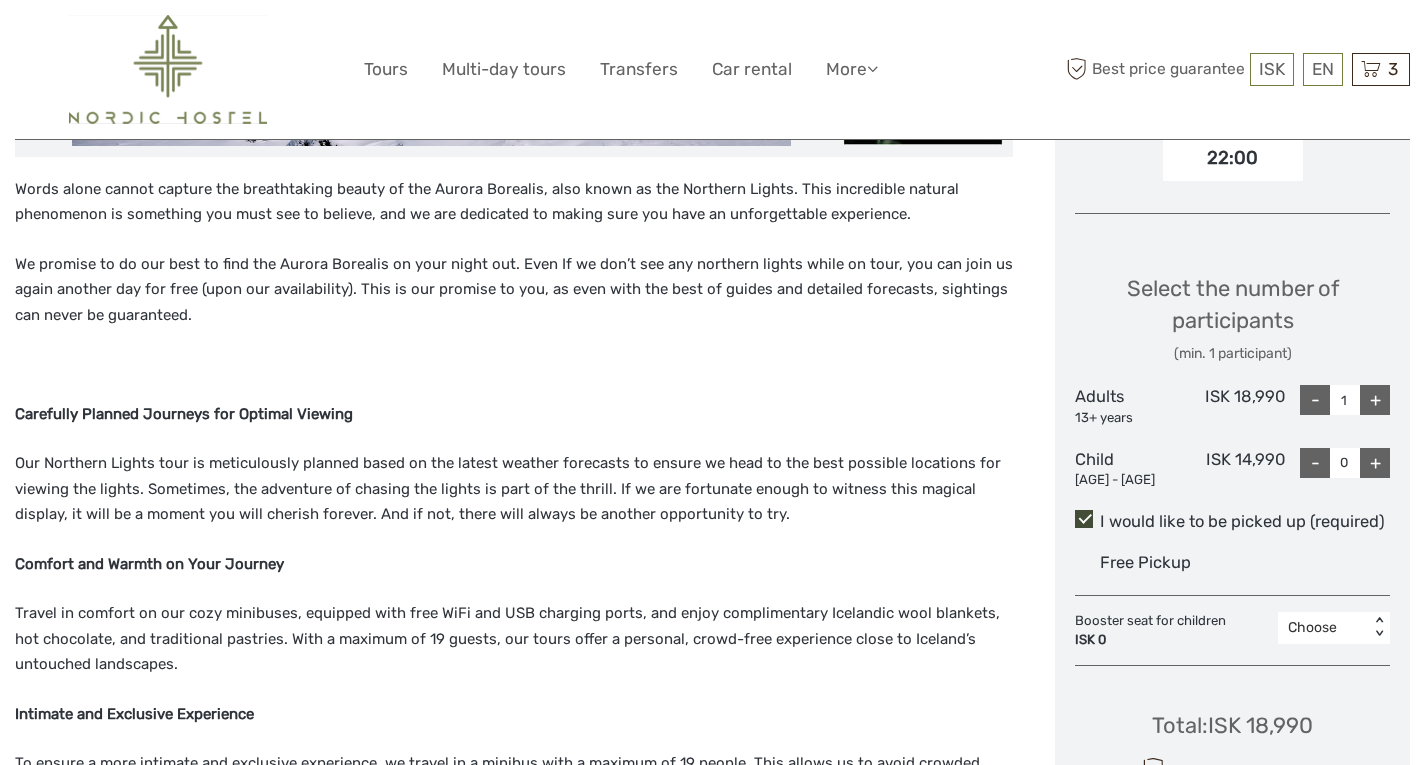 click on "22:00" at bounding box center (1233, 158) 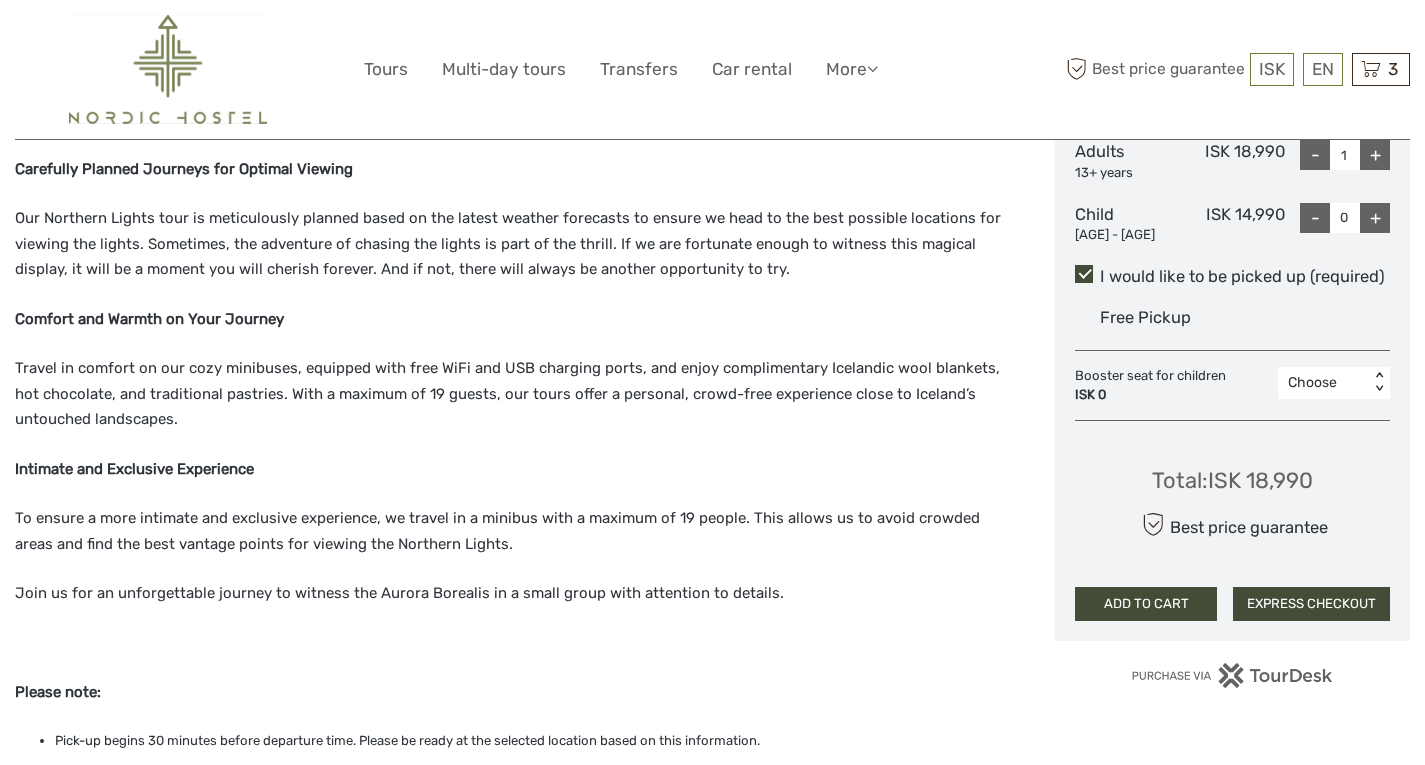 scroll, scrollTop: 1001, scrollLeft: 0, axis: vertical 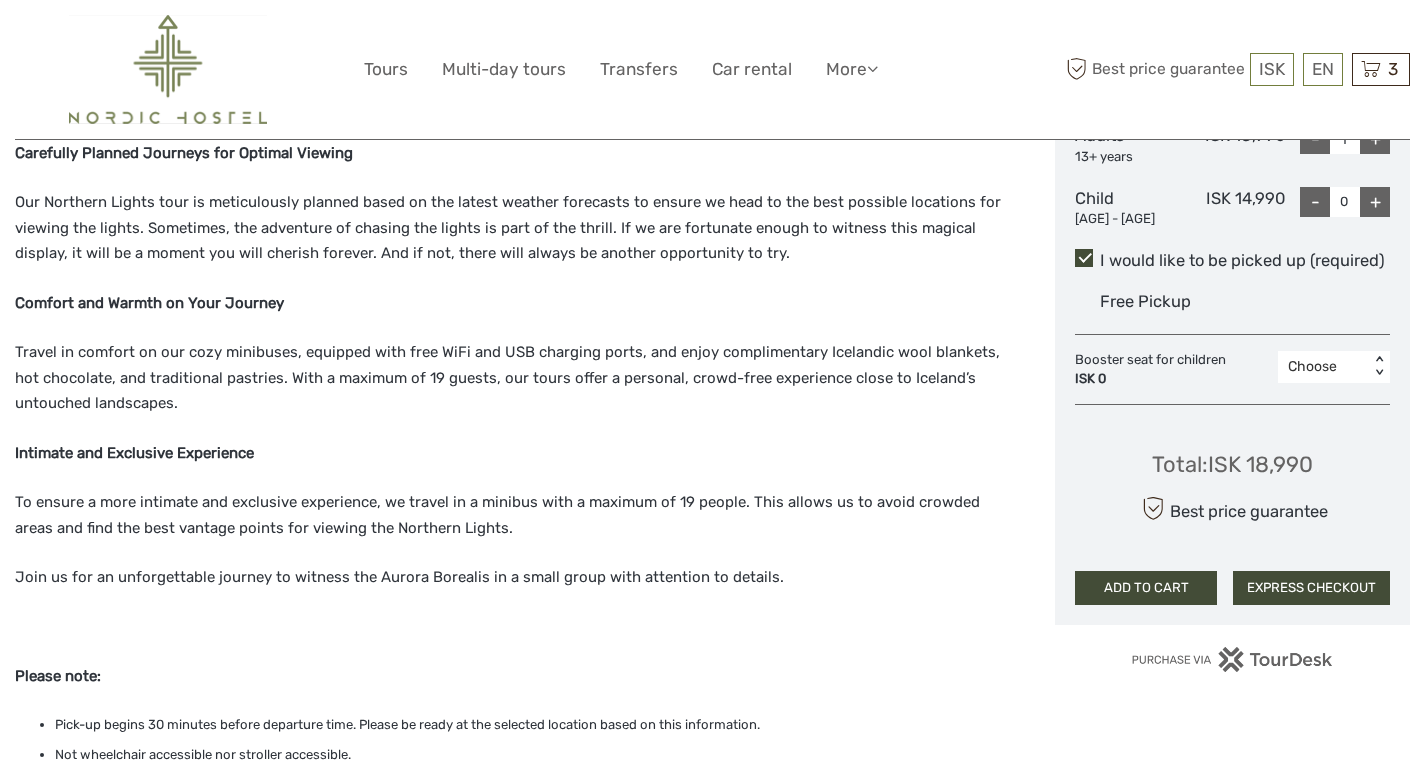 click on "Choose" at bounding box center [1323, 367] 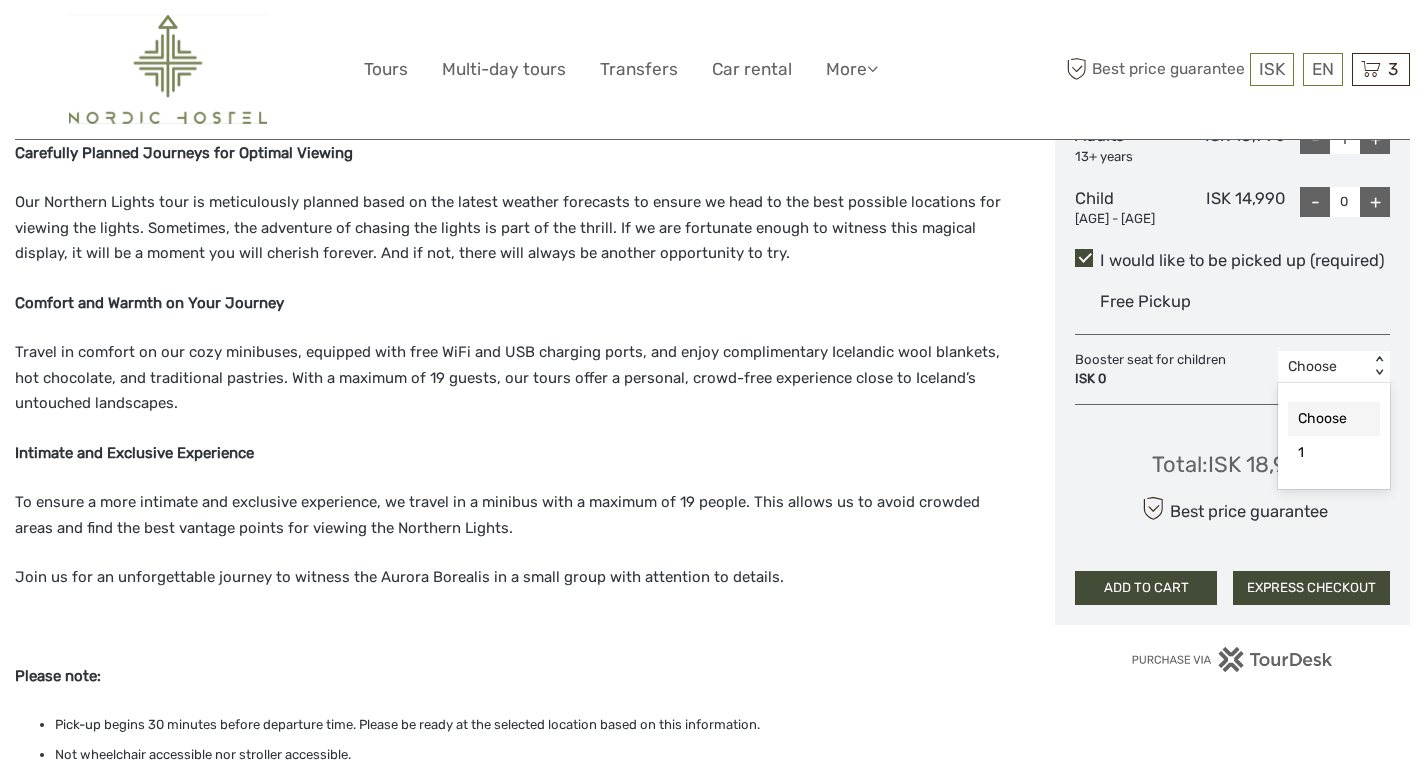 click on "Choose" at bounding box center (1334, 419) 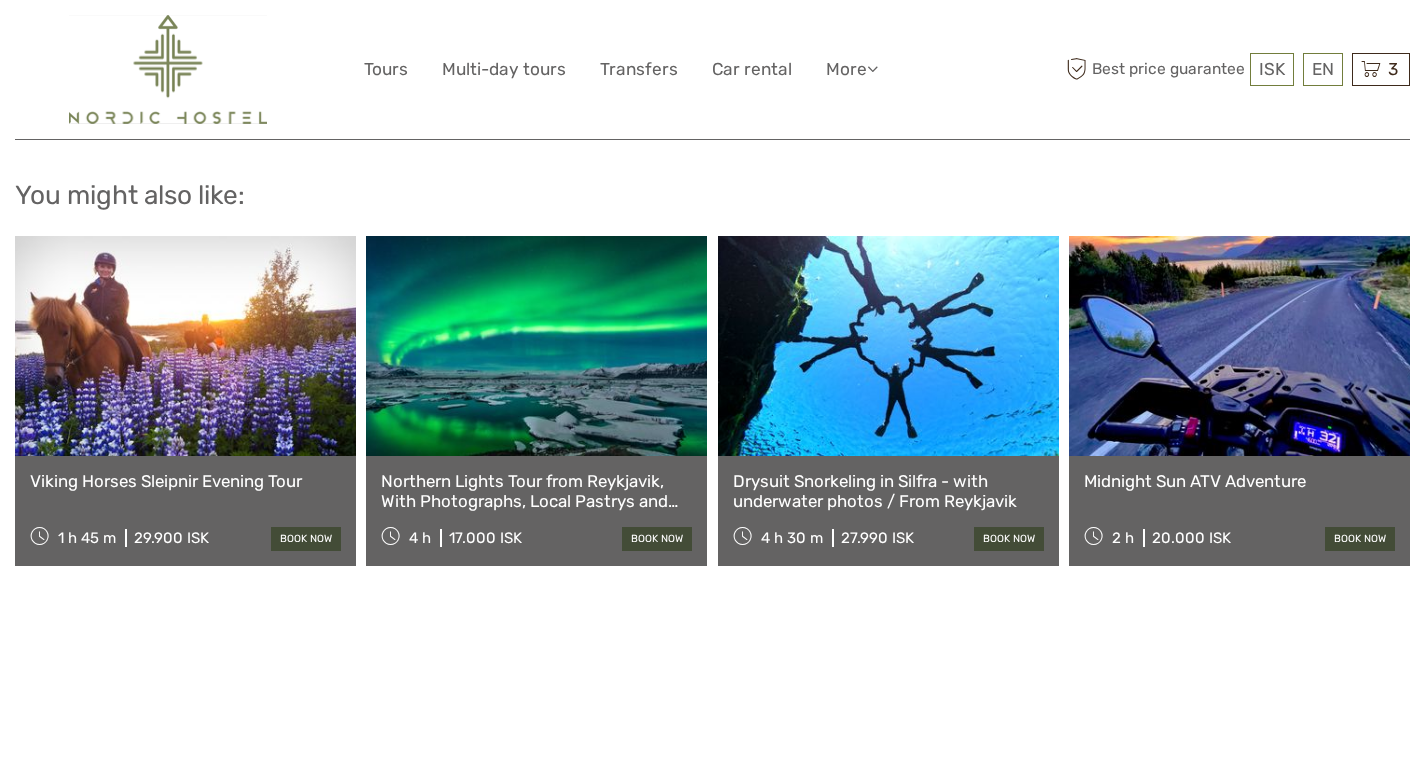 scroll, scrollTop: 3387, scrollLeft: 0, axis: vertical 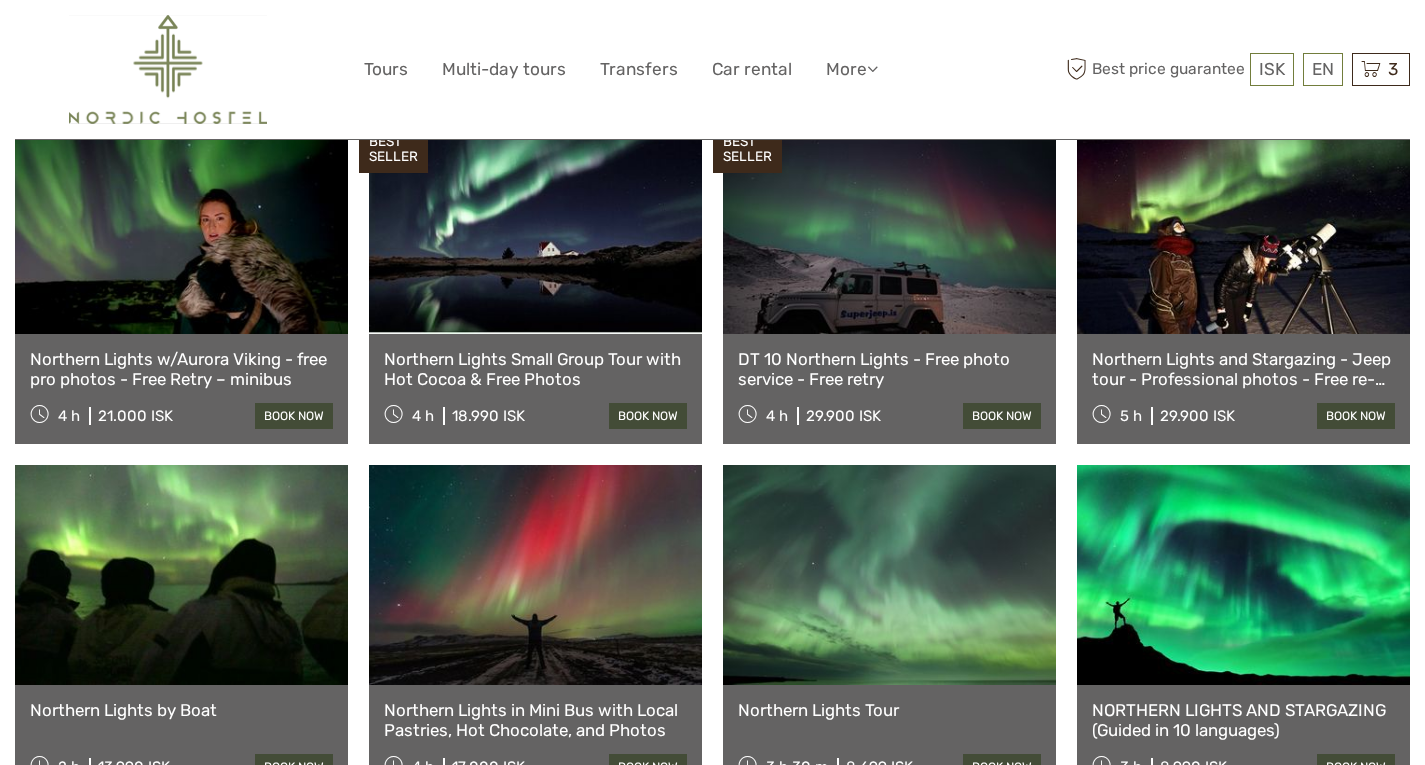 click on "DT 10 Northern Lights - Free photo service - Free retry" at bounding box center (889, 369) 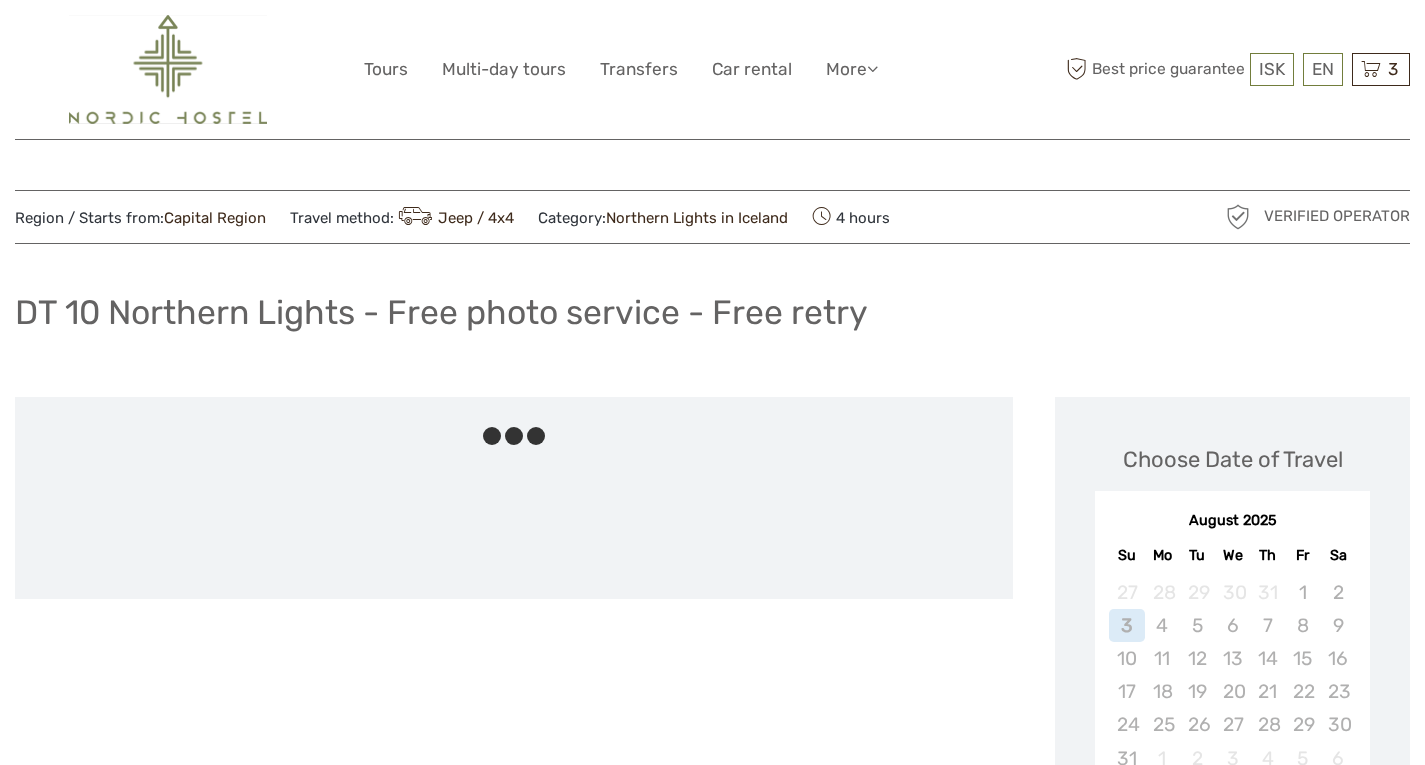 scroll, scrollTop: 0, scrollLeft: 0, axis: both 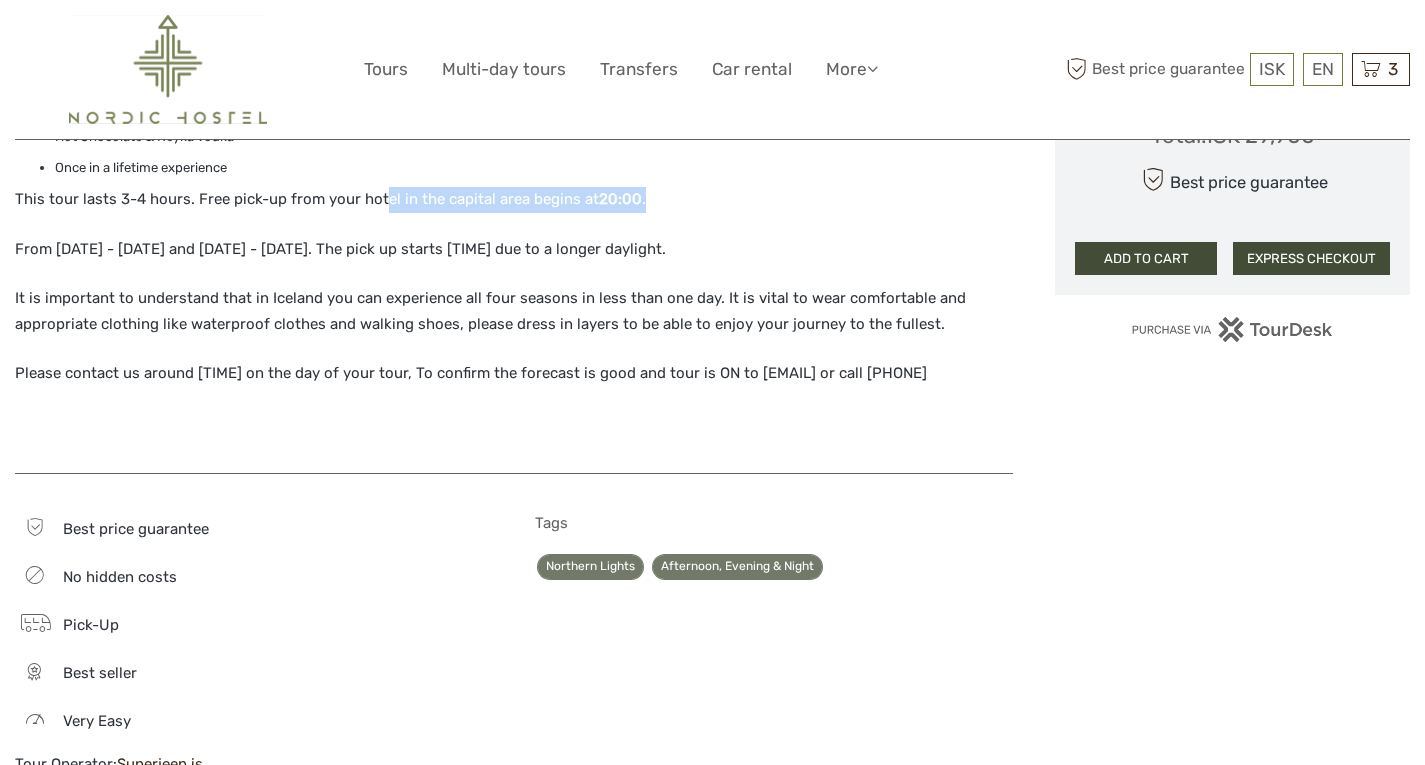 drag, startPoint x: 377, startPoint y: 195, endPoint x: 691, endPoint y: 196, distance: 314.0016 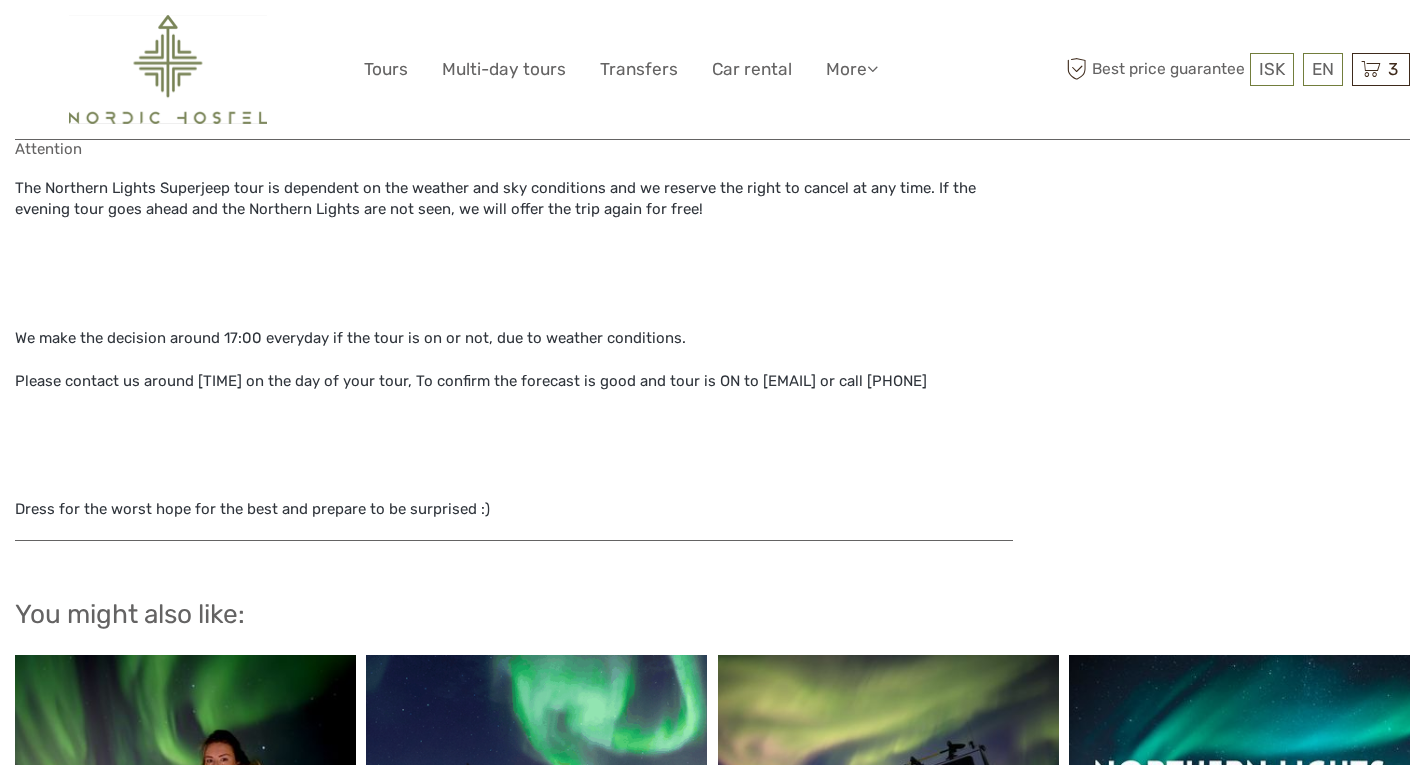 scroll, scrollTop: 2156, scrollLeft: 0, axis: vertical 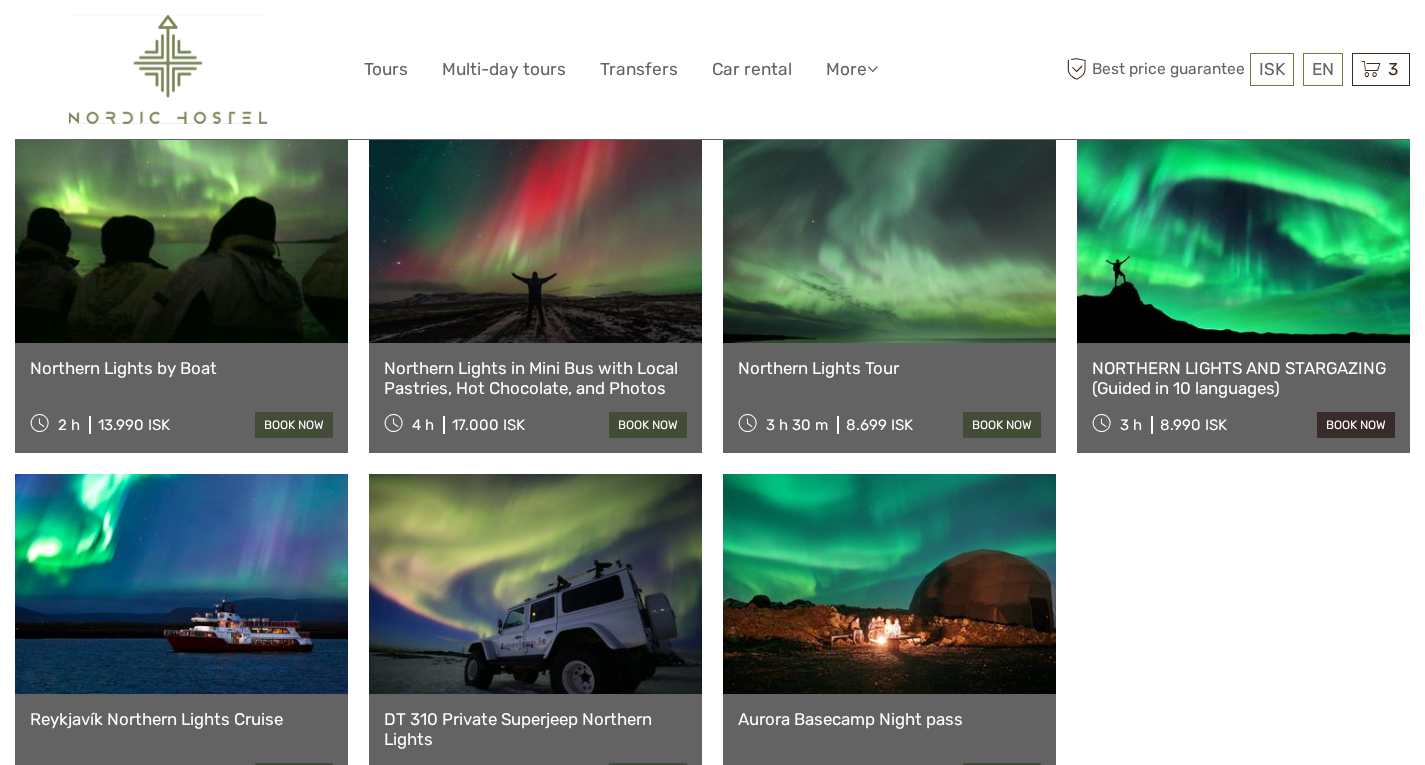 click on "book now" at bounding box center [1356, 425] 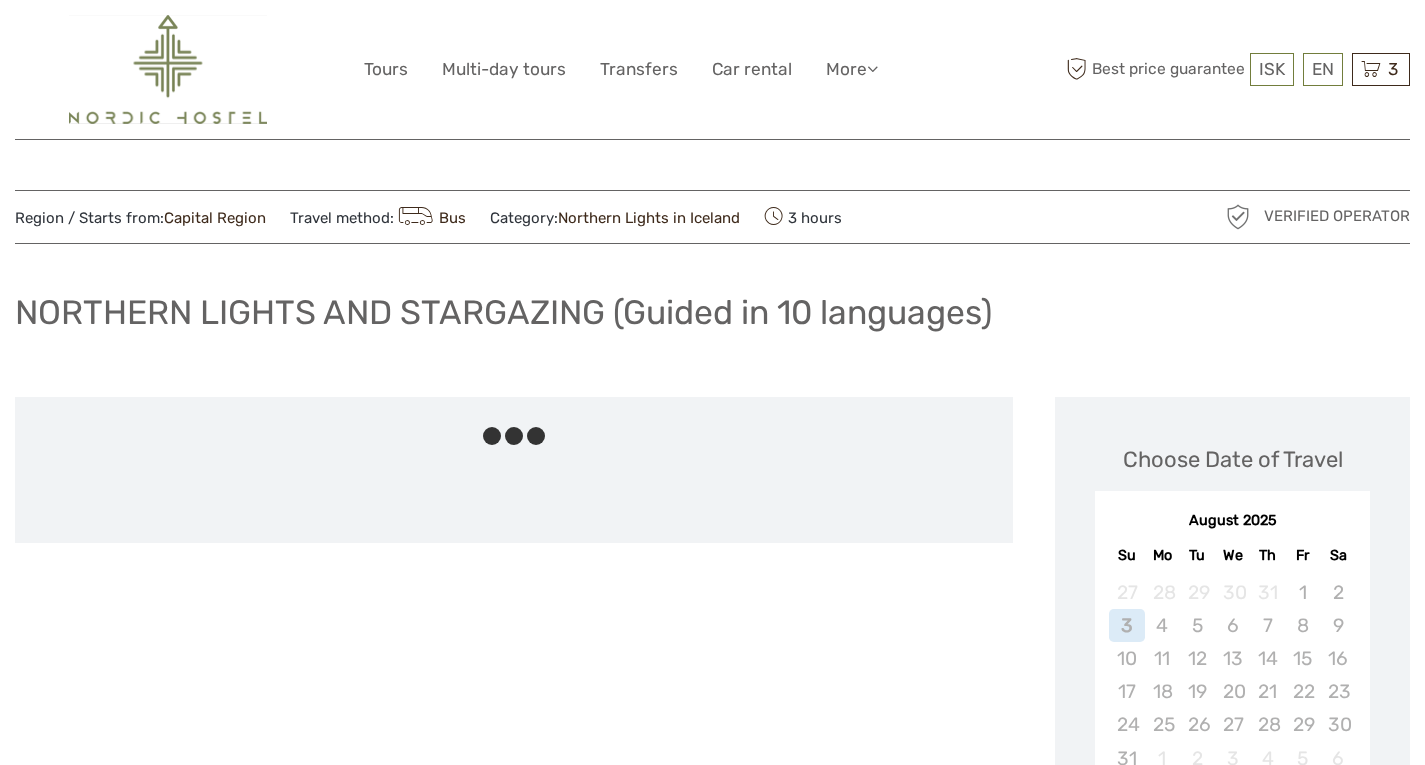 scroll, scrollTop: 0, scrollLeft: 0, axis: both 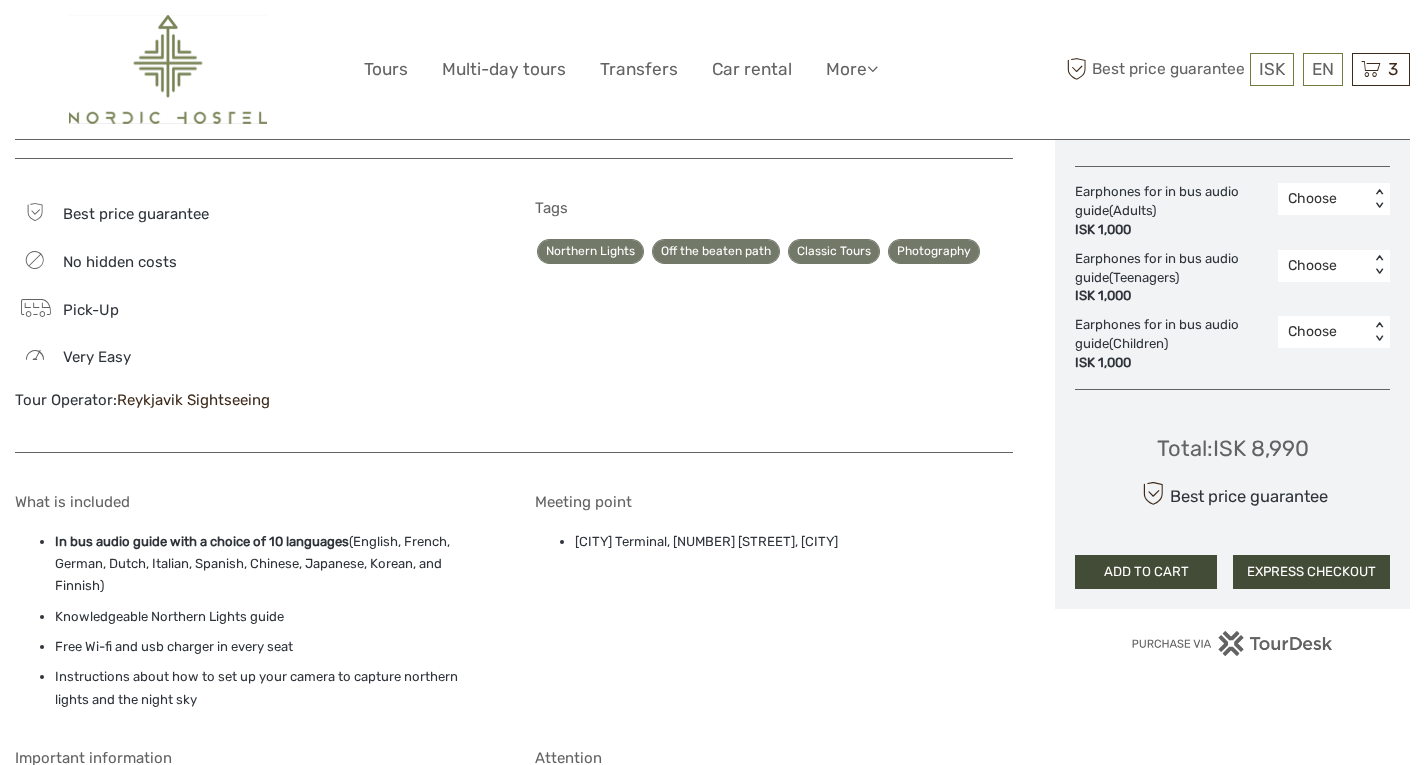click on "Meeting point
[CITY] Terminal, [NUMBER] [STREET], [CITY]" at bounding box center (774, 606) 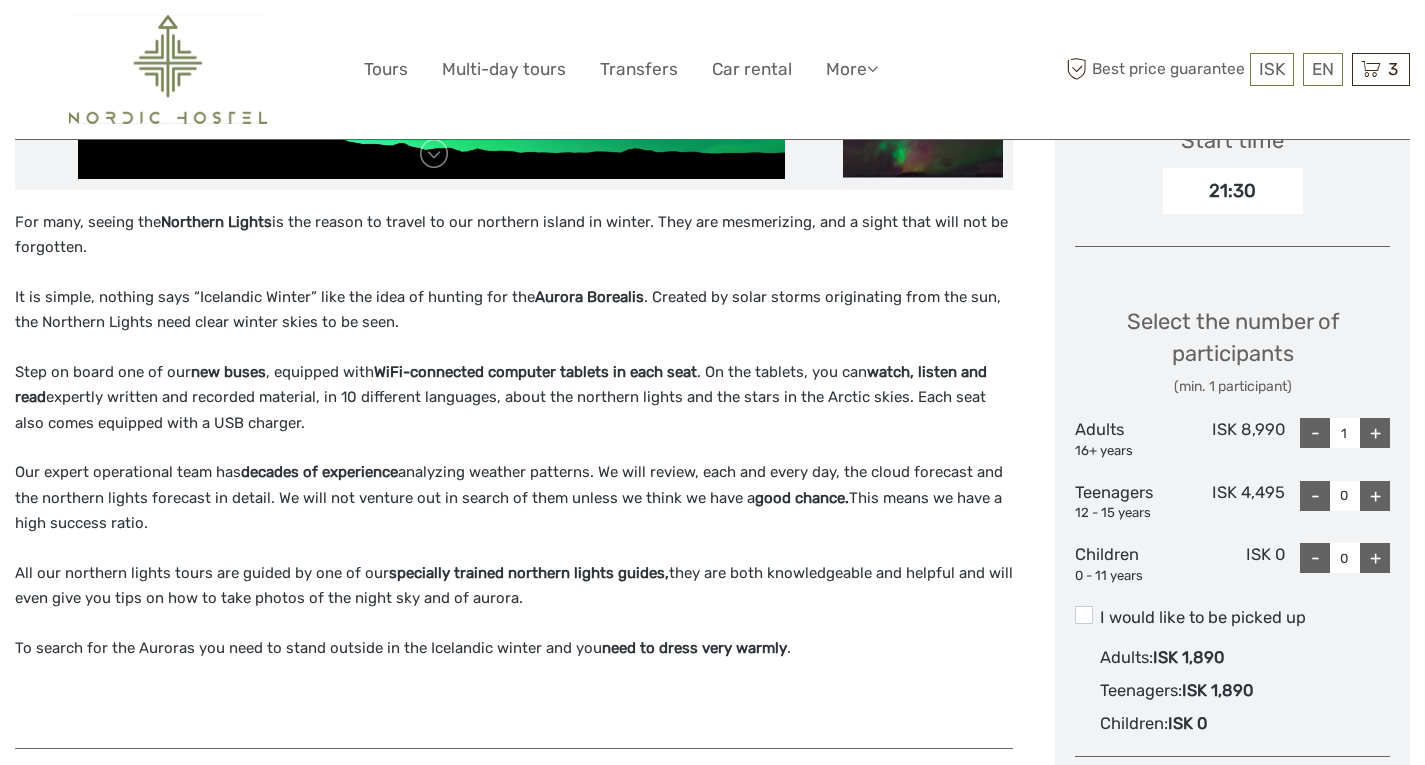 scroll, scrollTop: 122, scrollLeft: 0, axis: vertical 